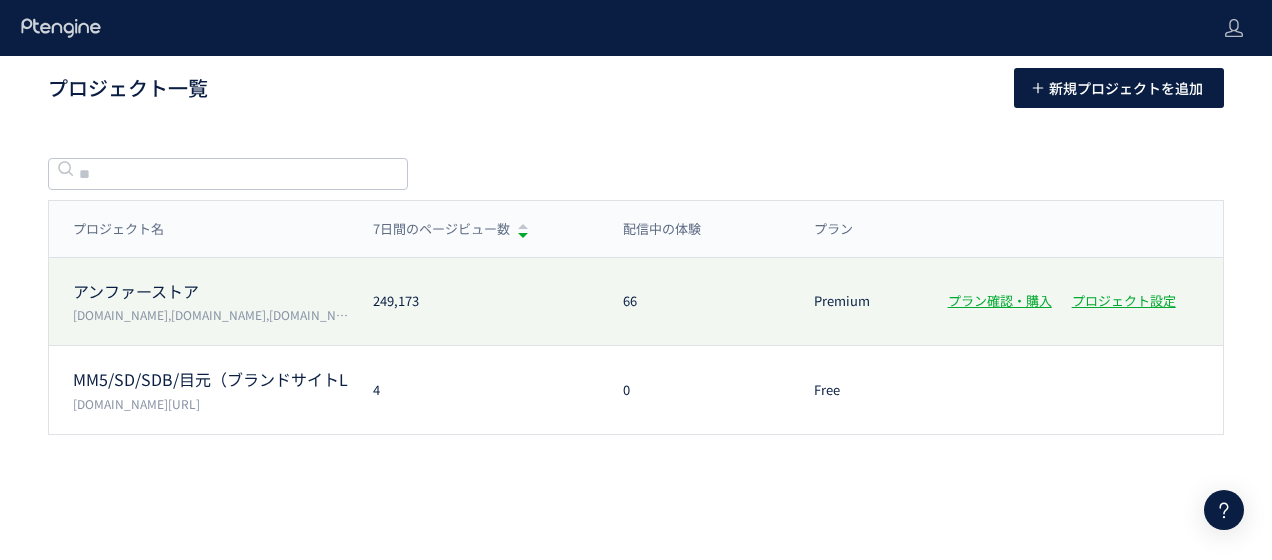 scroll, scrollTop: 0, scrollLeft: 0, axis: both 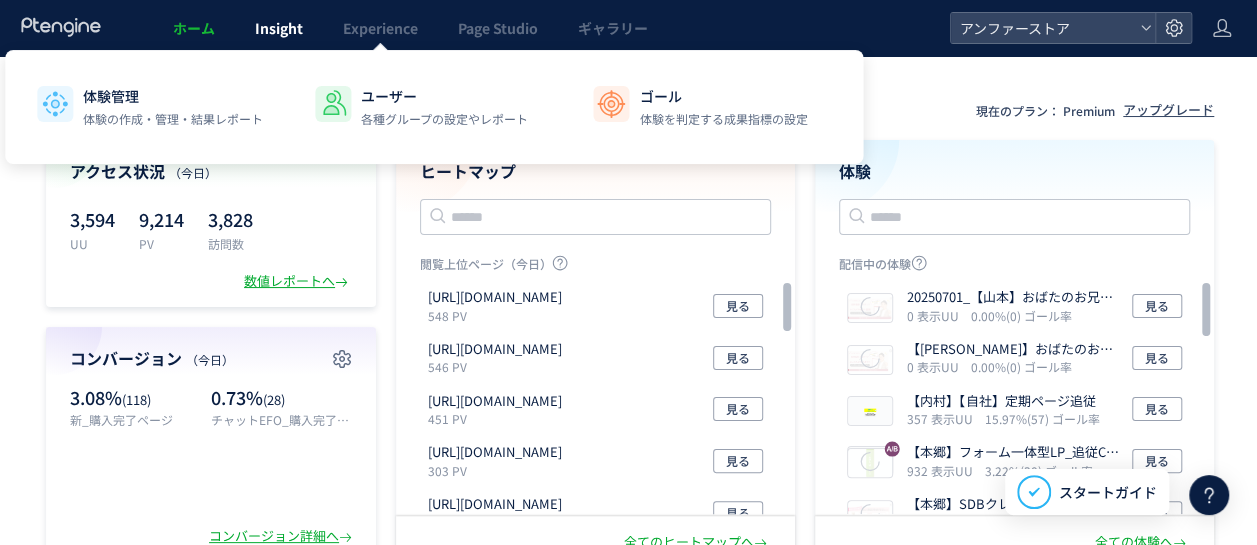 click on "Insight" 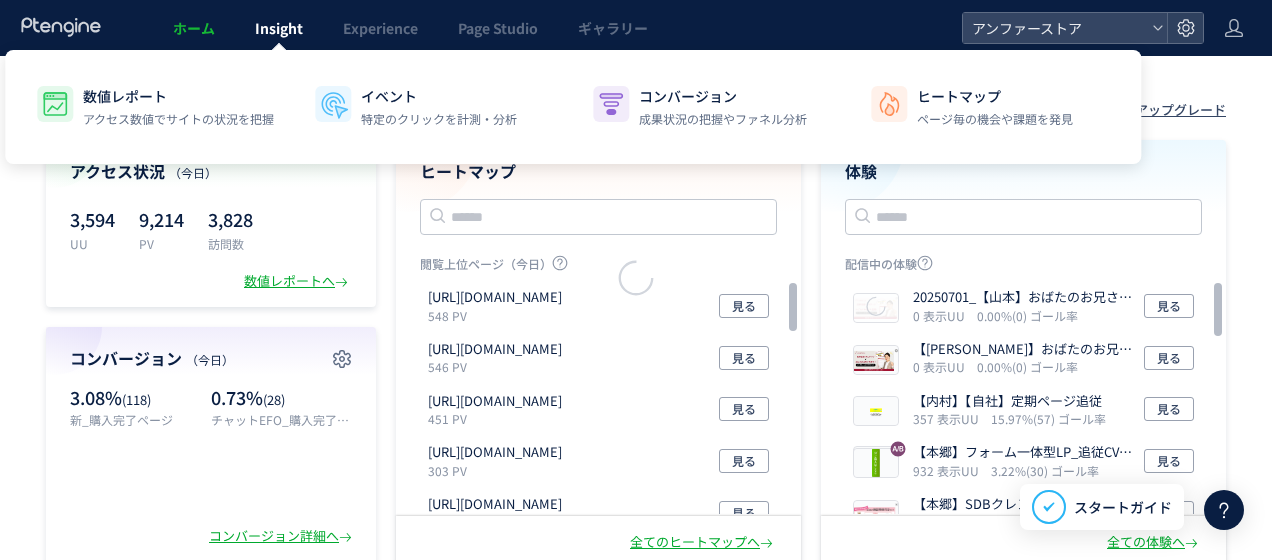 scroll, scrollTop: 0, scrollLeft: 0, axis: both 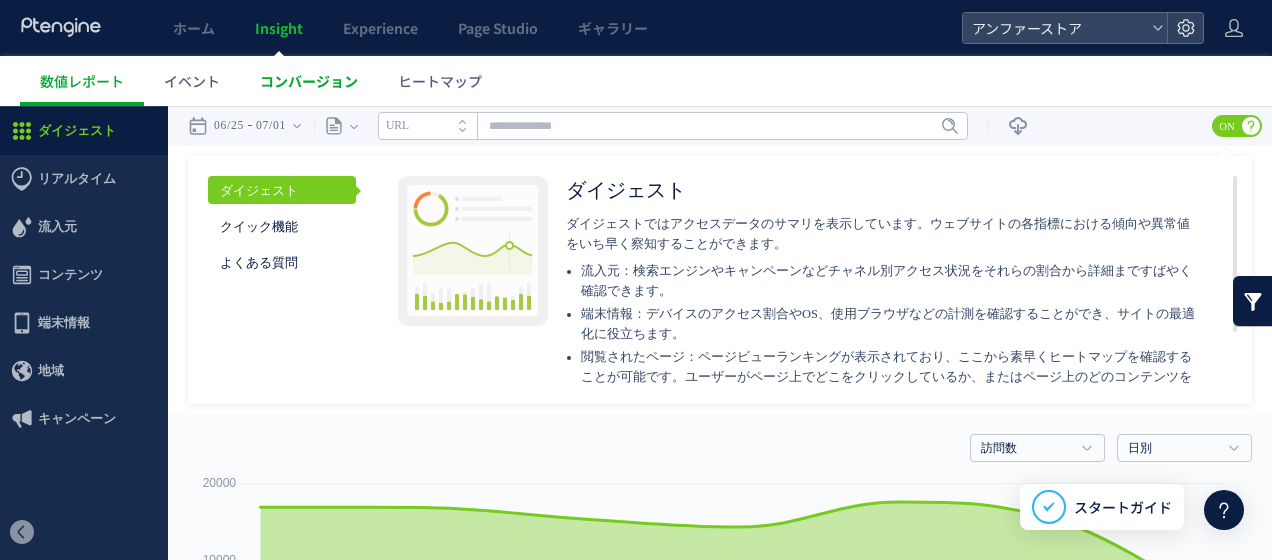drag, startPoint x: 323, startPoint y: 16, endPoint x: 294, endPoint y: 83, distance: 73.00685 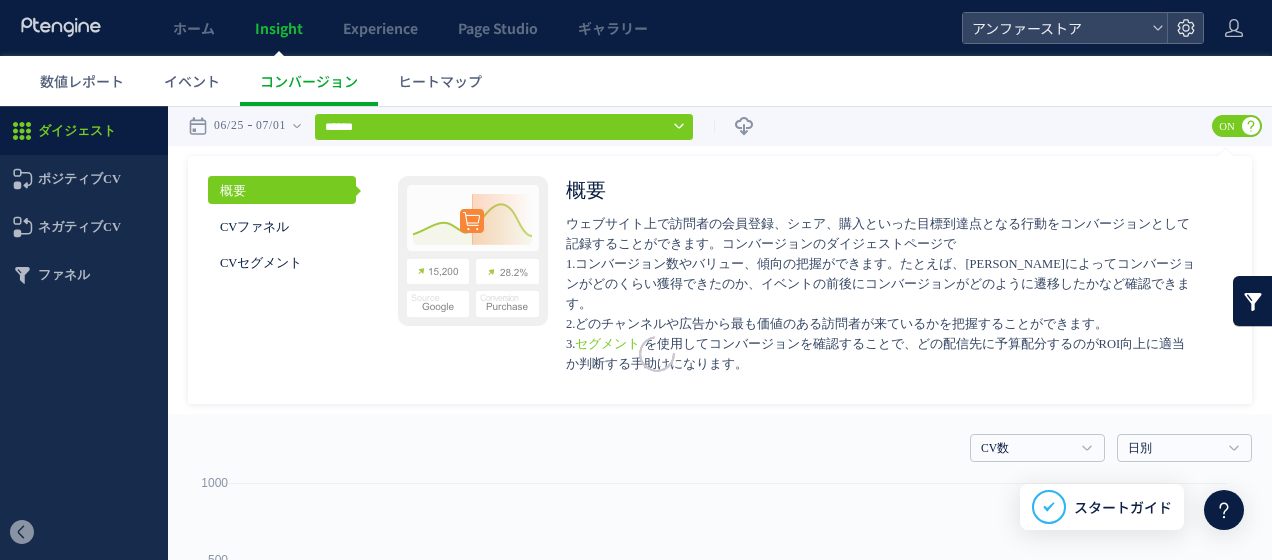 click 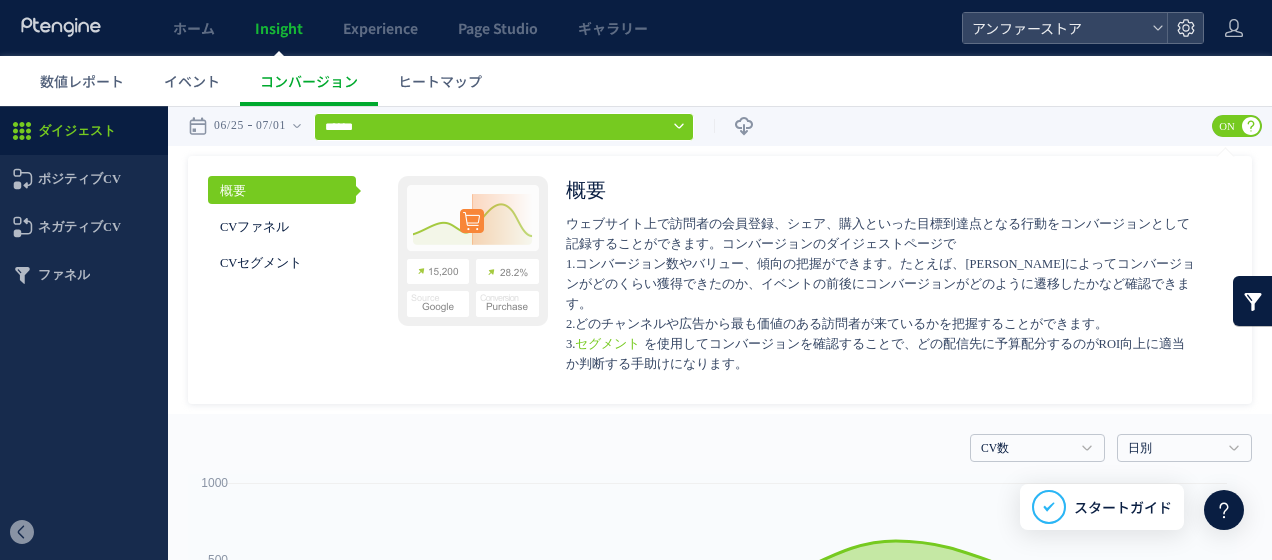 click on "ヒートマップ" at bounding box center [440, 81] 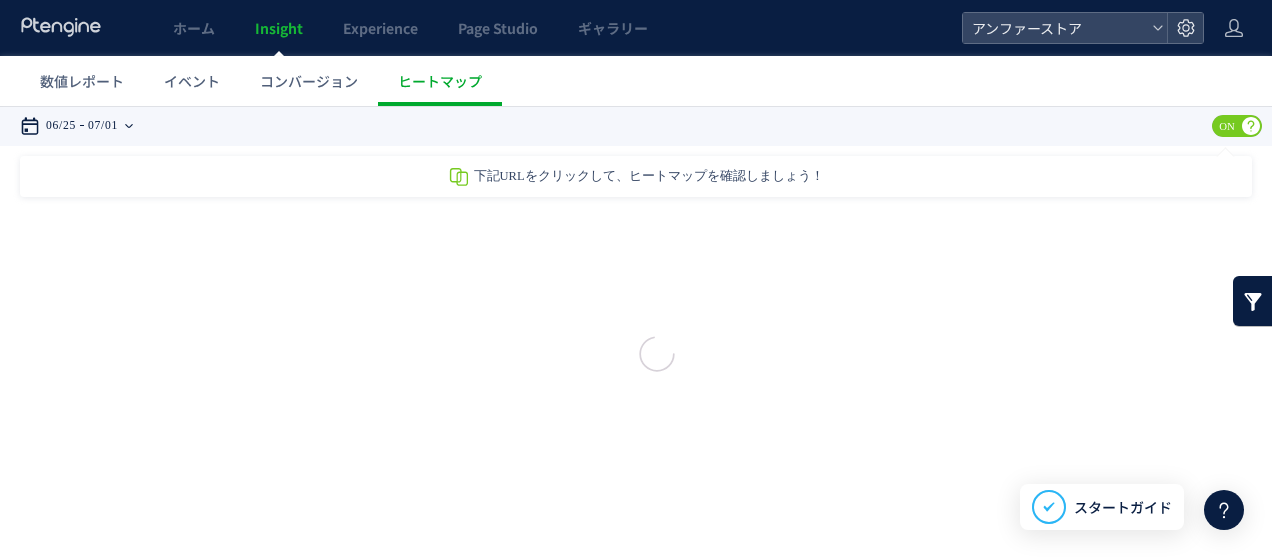 click on "07/01" at bounding box center (103, 126) 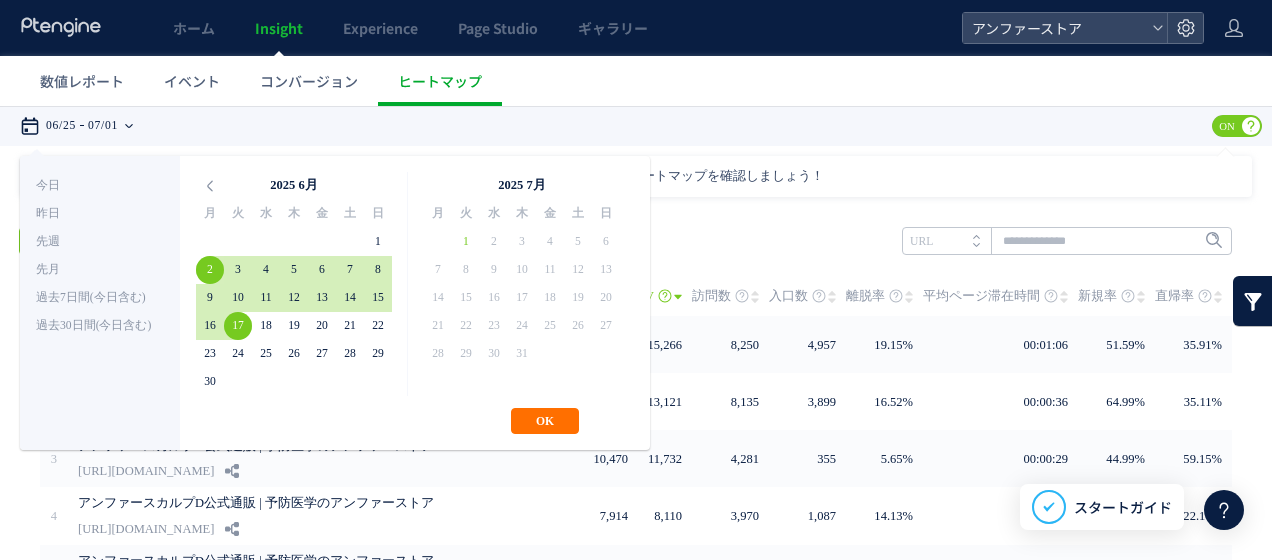 click on "2025 6月 月 火 水 木 金 土 日 26 27 28 29 30 31 1 2 3 4 5 6 7 8 9 10 11 12 13 14 15 16 17 18 19 20 21 22 23 24 25 26 27 28 29 30 1 2 3 4 5 6" at bounding box center [294, 284] 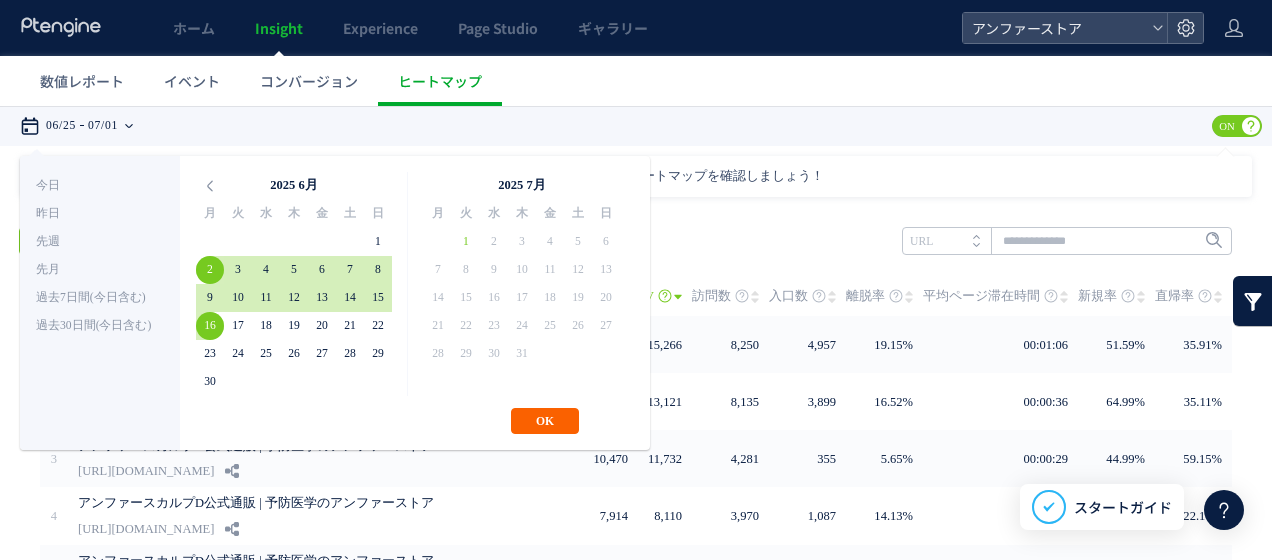 click on "OK" at bounding box center (545, 421) 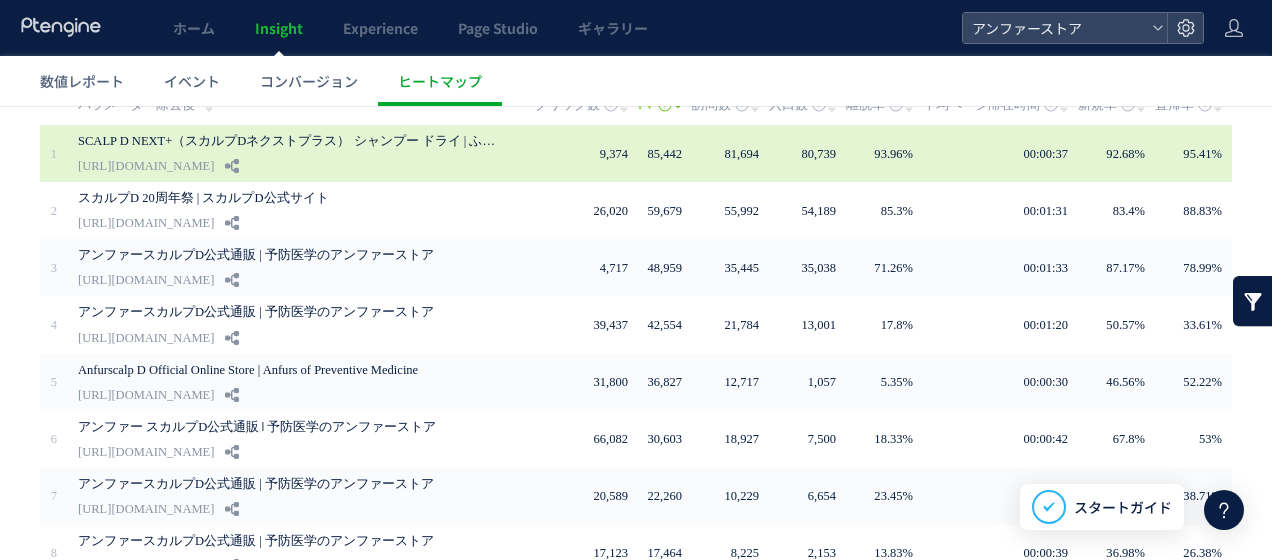 scroll, scrollTop: 200, scrollLeft: 0, axis: vertical 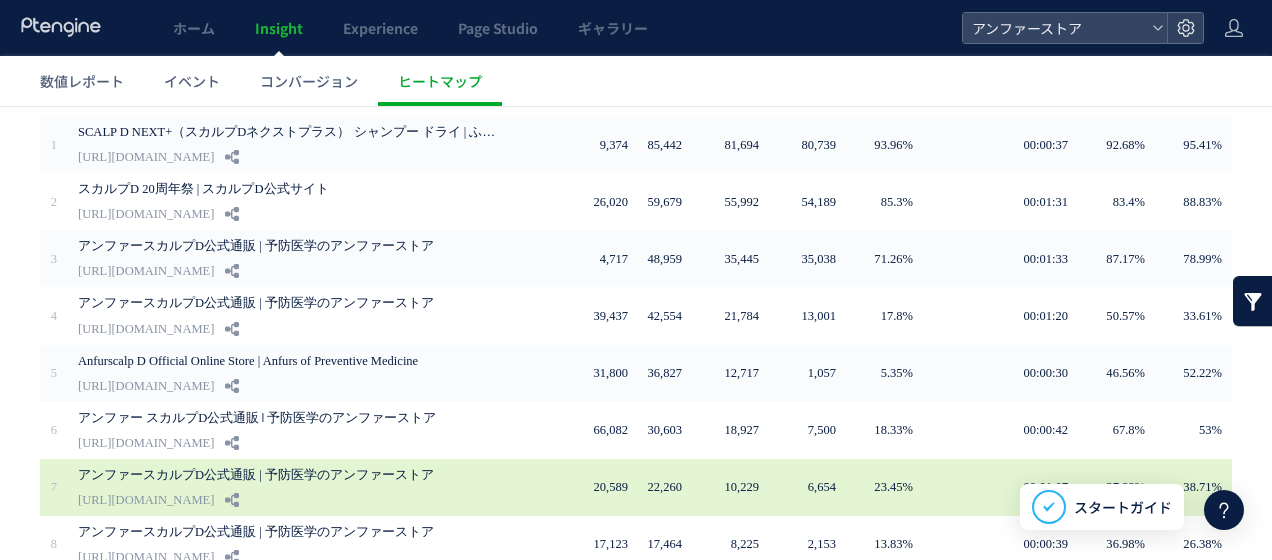 click on "[URL][DOMAIN_NAME]" at bounding box center [146, 500] 